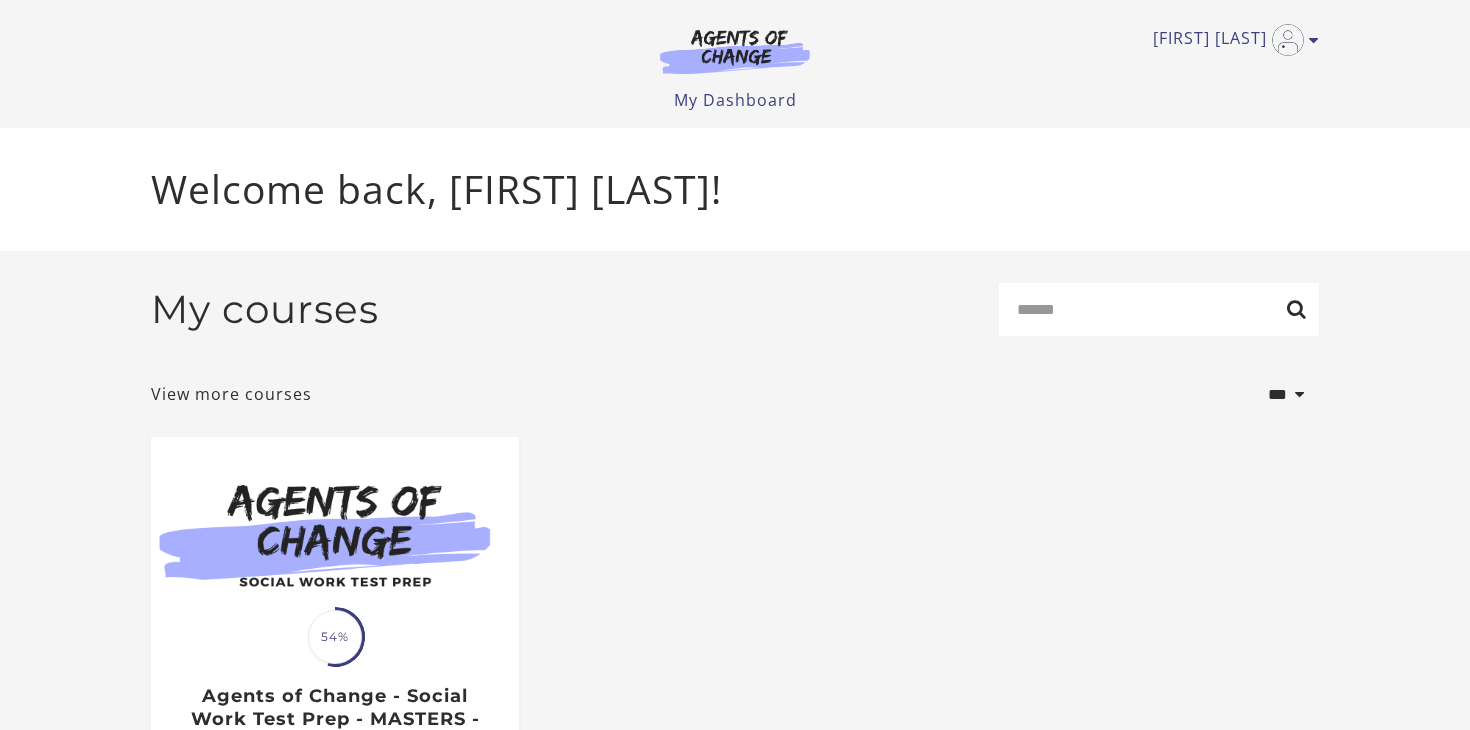 scroll, scrollTop: 0, scrollLeft: 0, axis: both 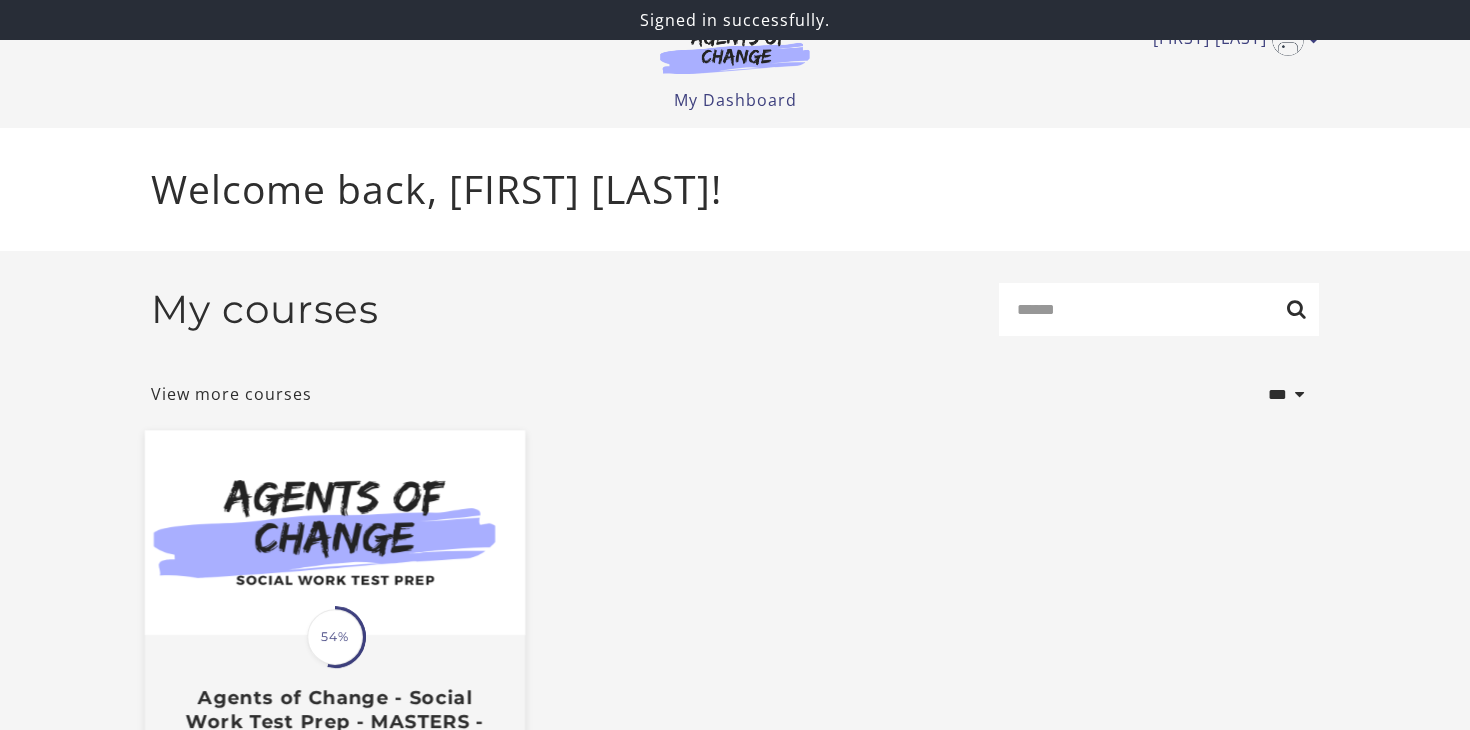 click at bounding box center [335, 533] 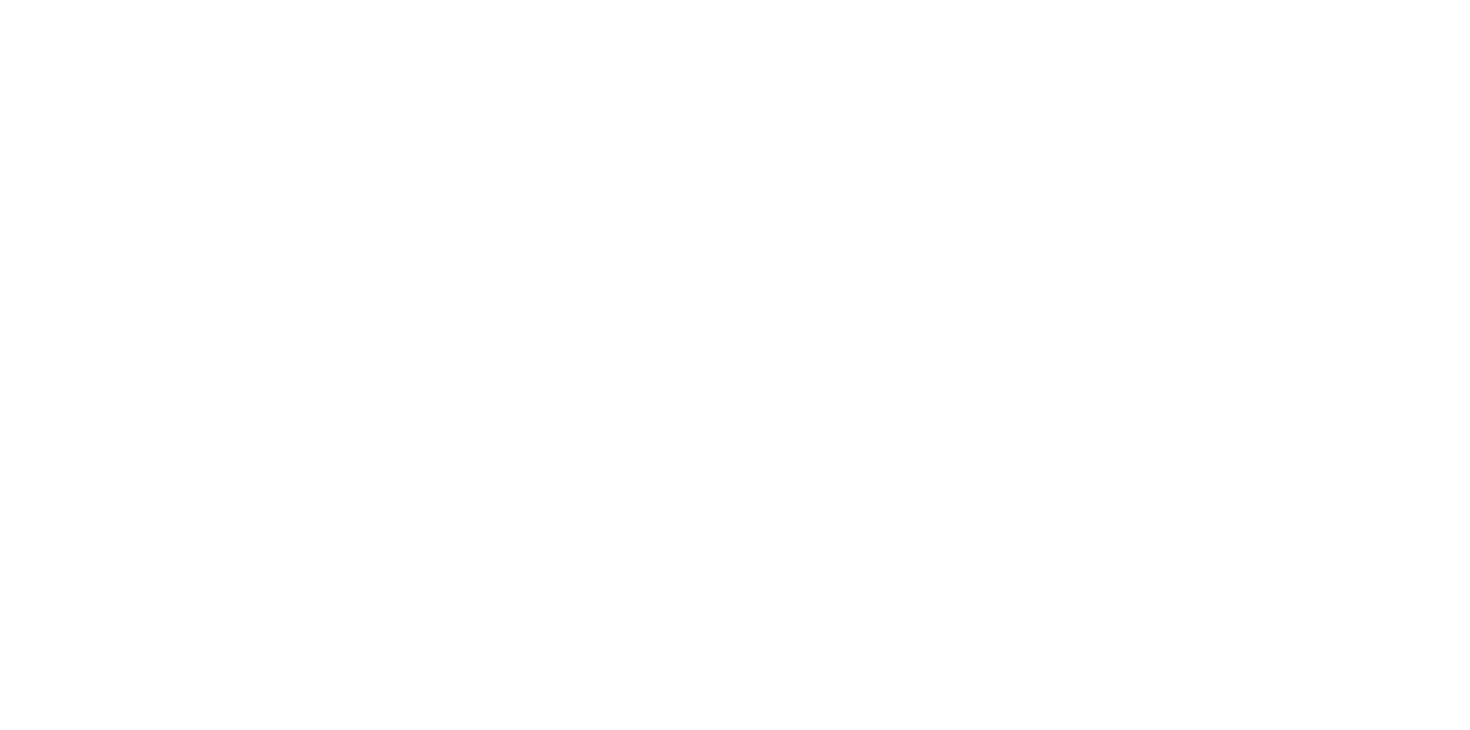 scroll, scrollTop: 0, scrollLeft: 0, axis: both 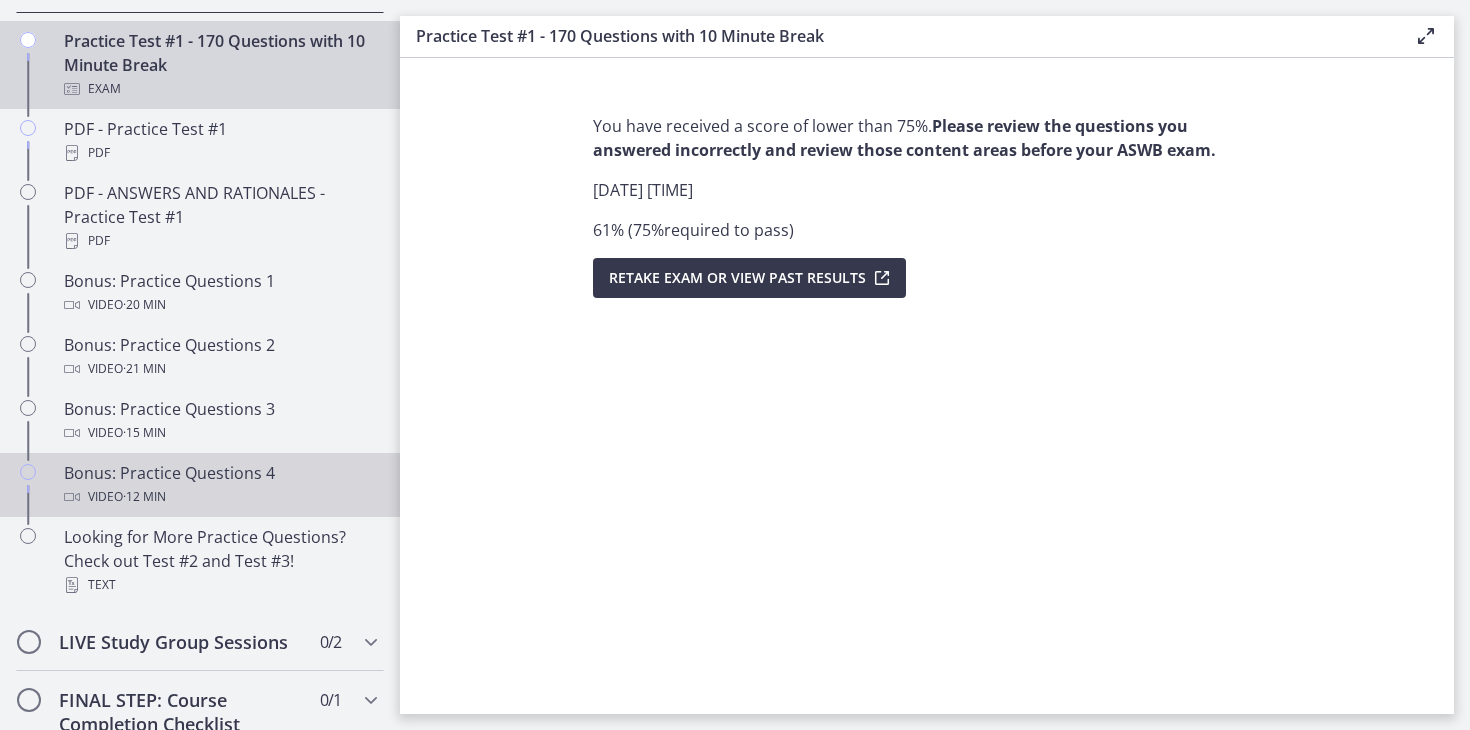 click on "Video
·  12 min" at bounding box center (220, 497) 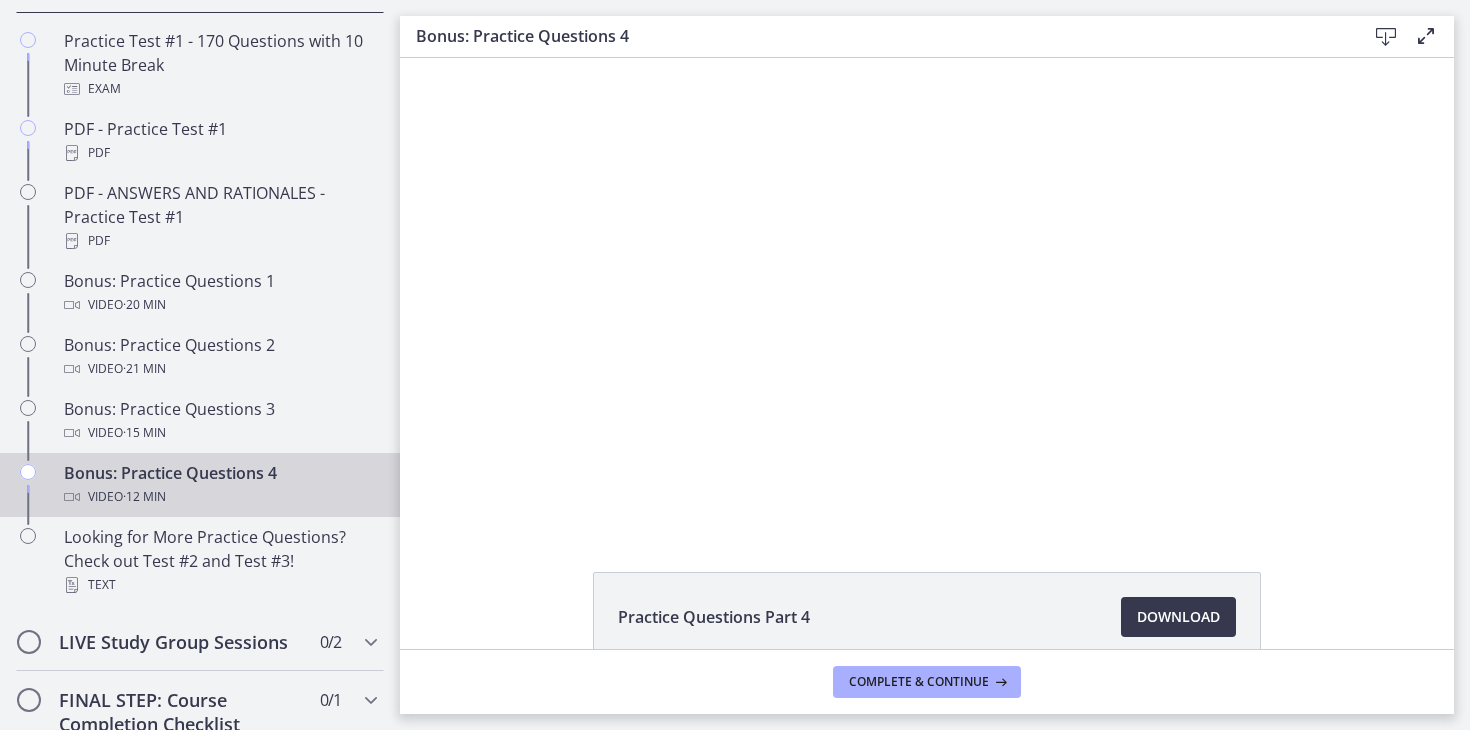 scroll, scrollTop: 0, scrollLeft: 0, axis: both 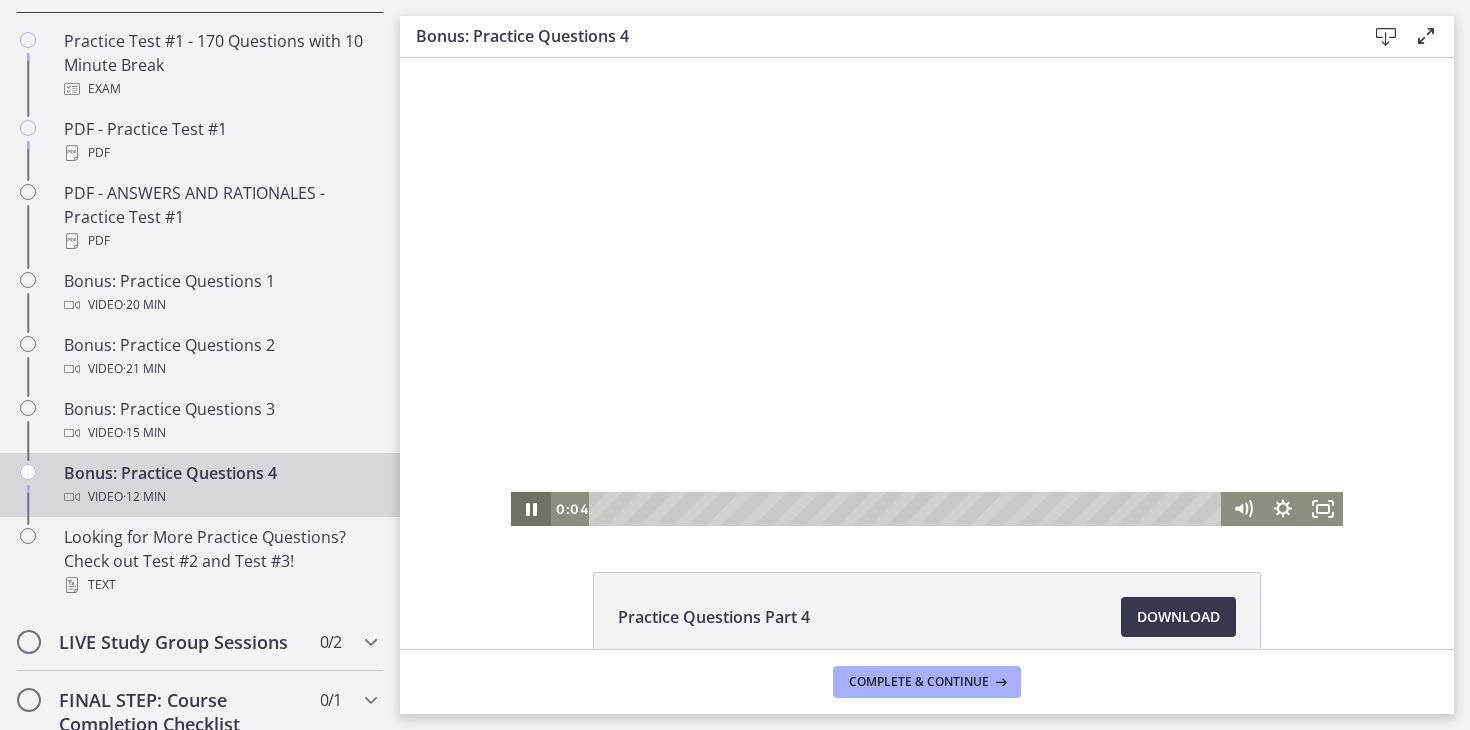 click 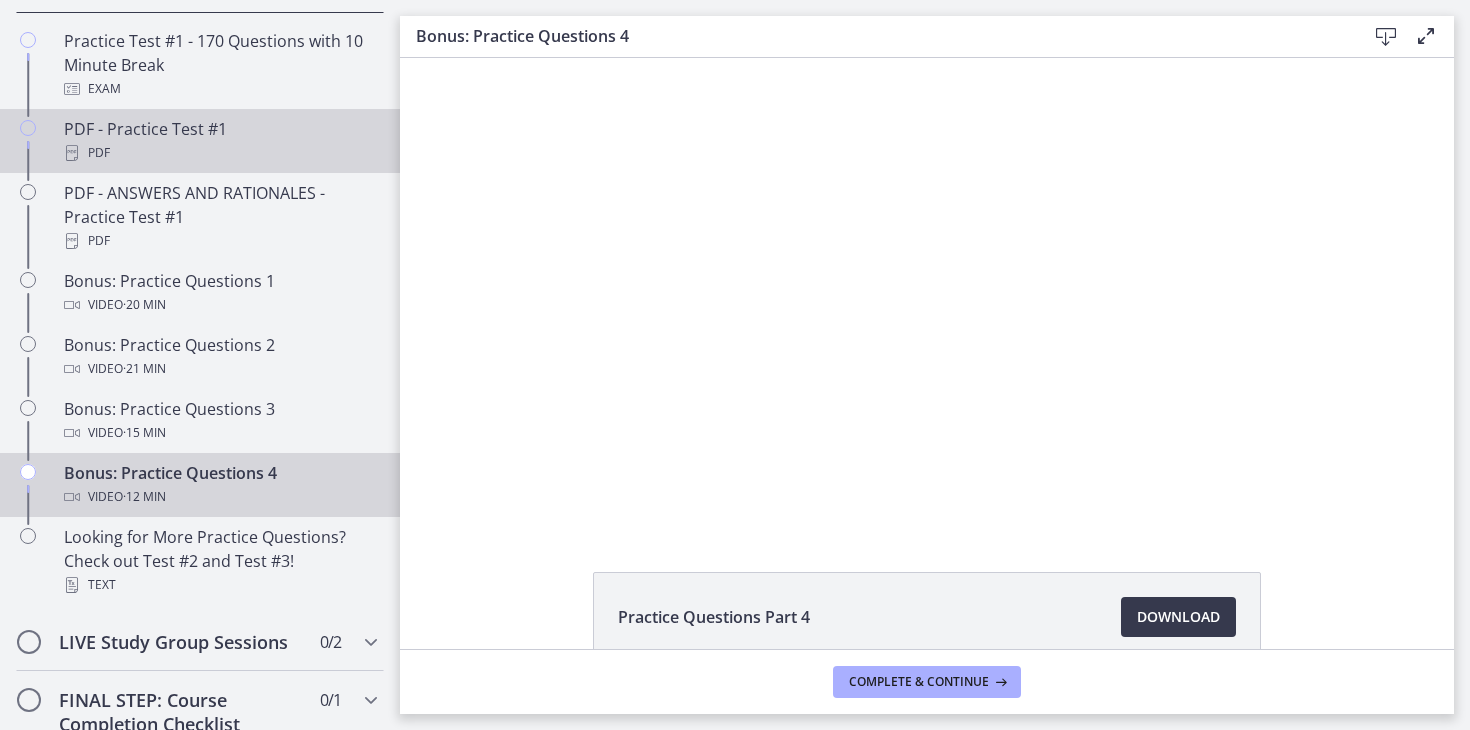 click on "PDF" at bounding box center [220, 153] 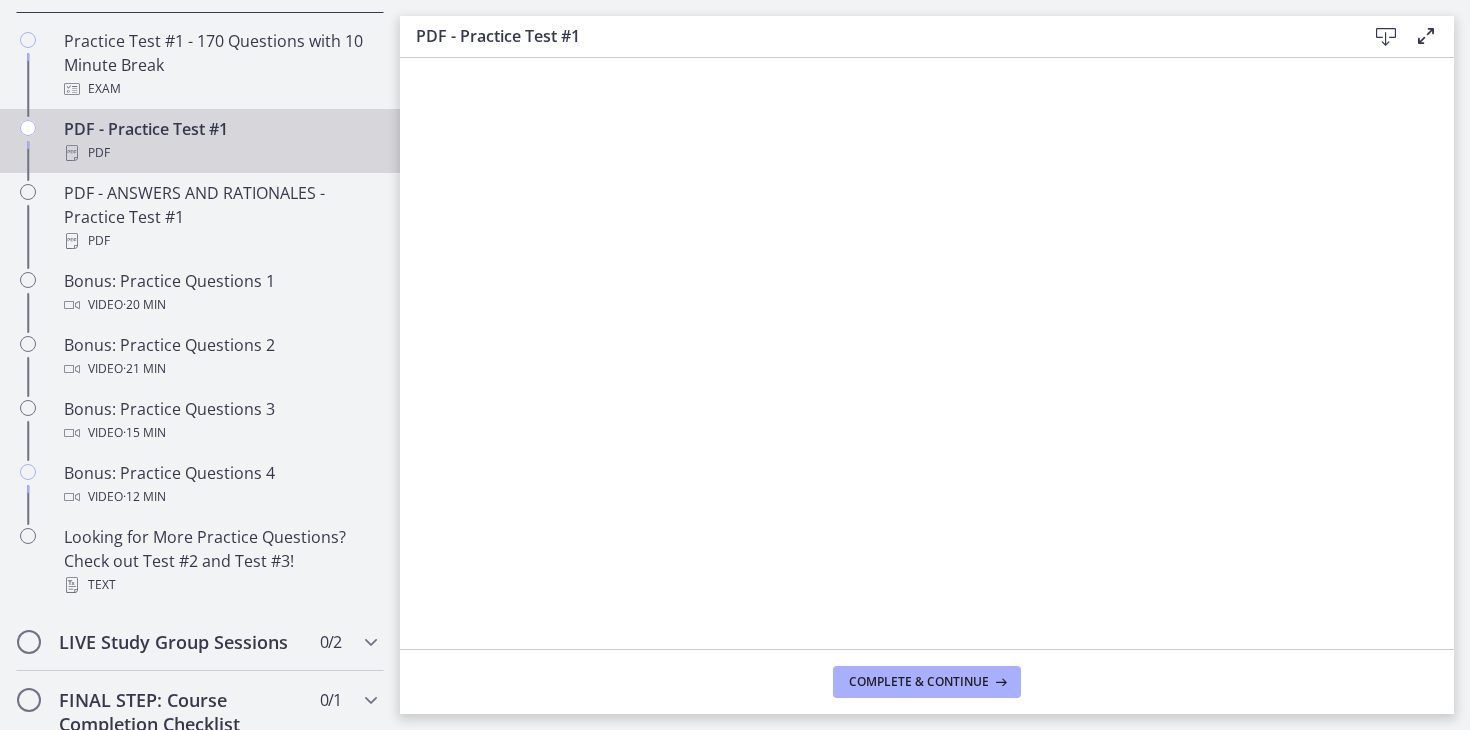click at bounding box center [1386, 37] 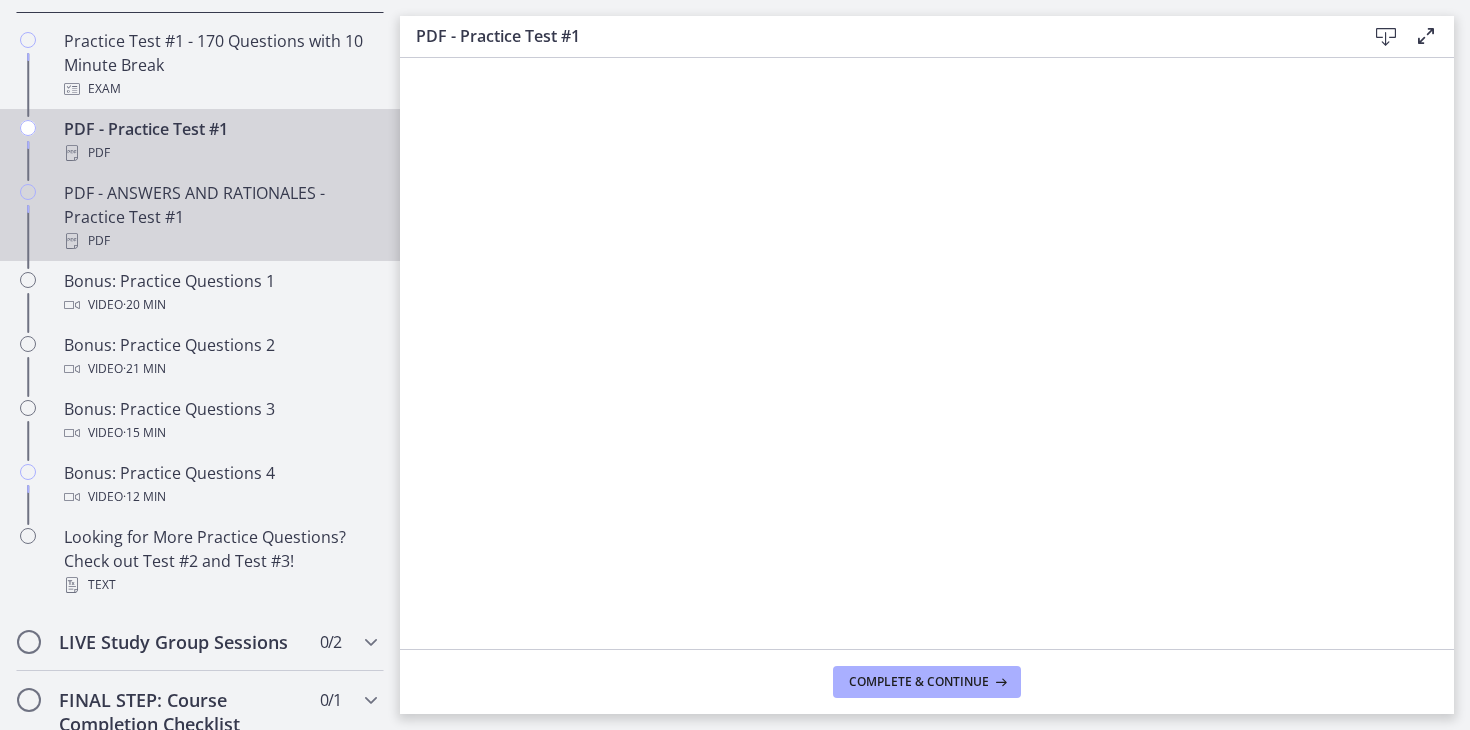 click on "PDF - ANSWERS AND RATIONALES - Practice Test #1
PDF" at bounding box center (220, 217) 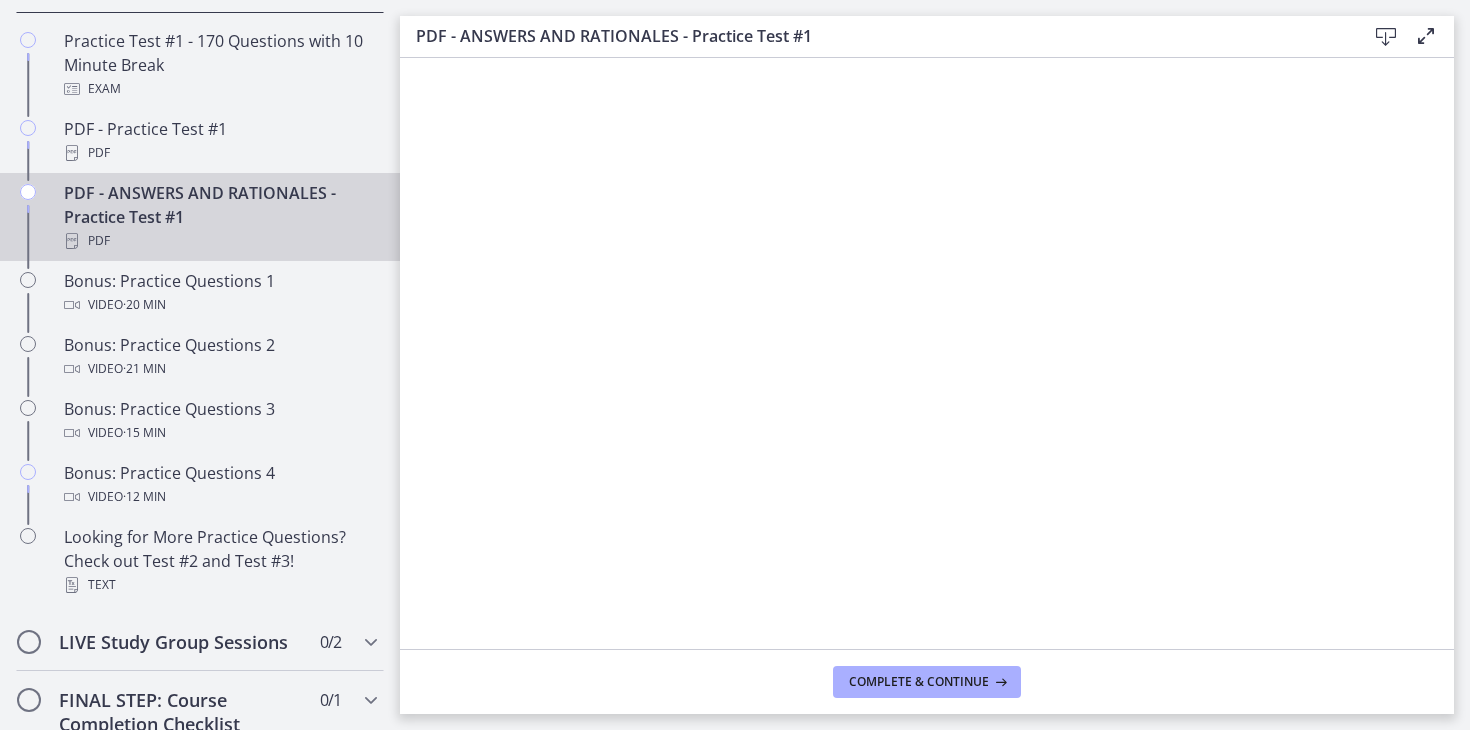 click at bounding box center [1386, 37] 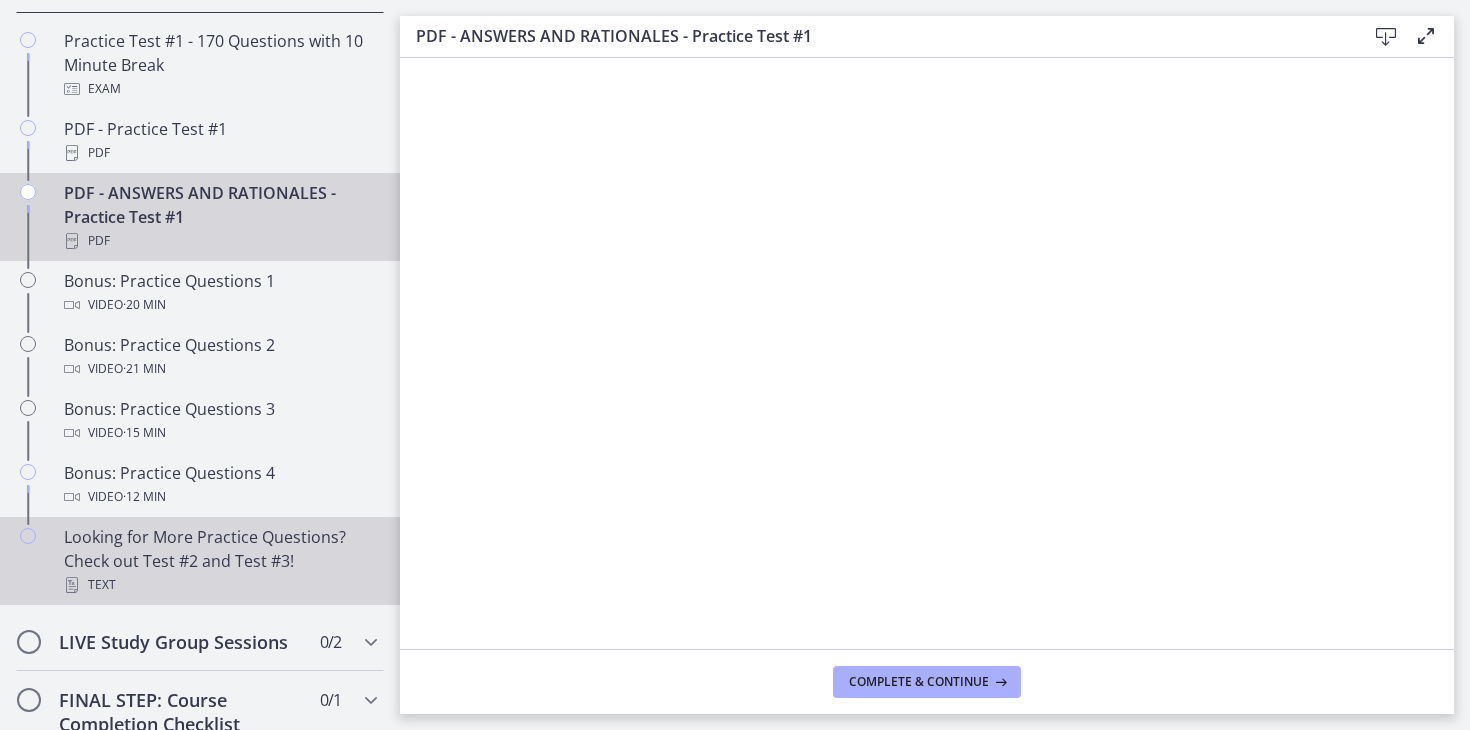 click on "Looking for More Practice Questions? Check out Test #2 and Test #3!
Text" at bounding box center [220, 561] 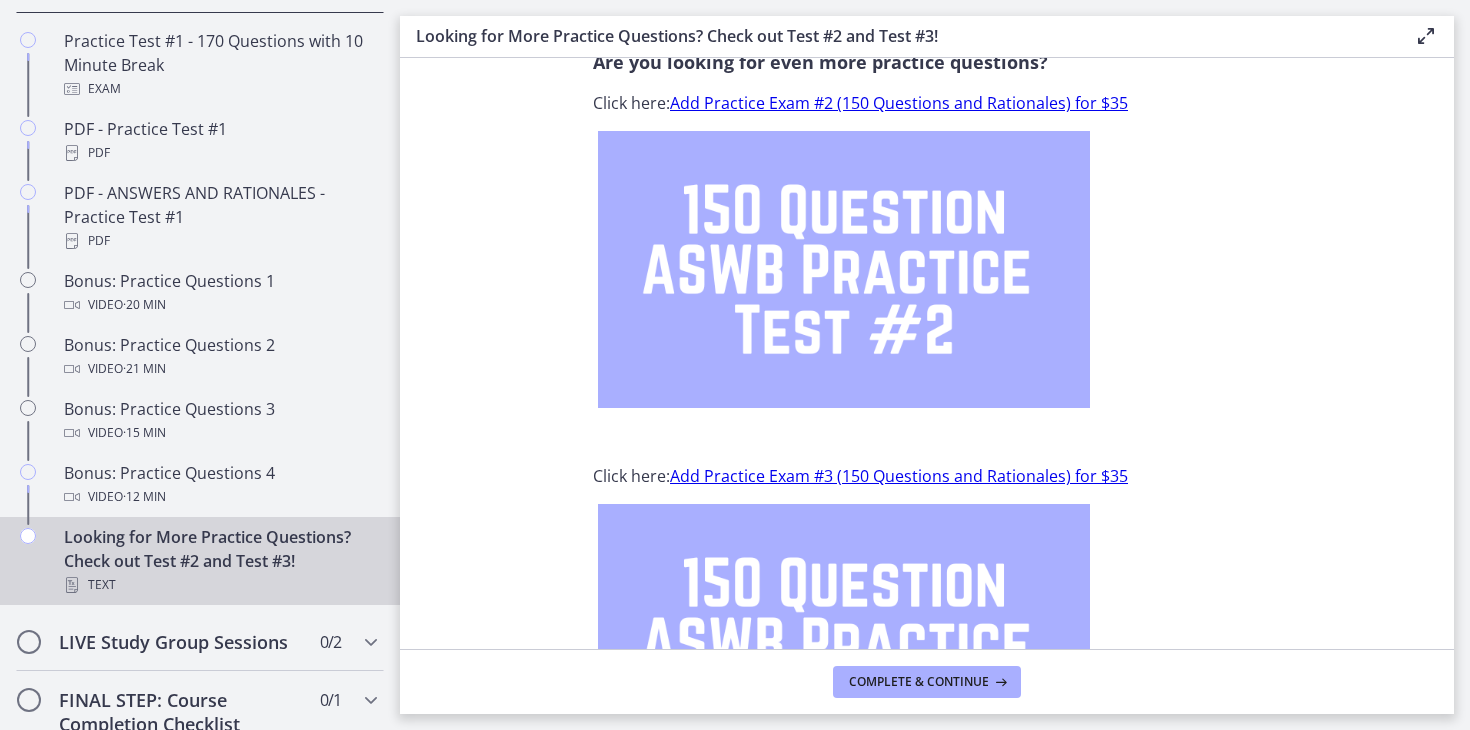 scroll, scrollTop: 0, scrollLeft: 0, axis: both 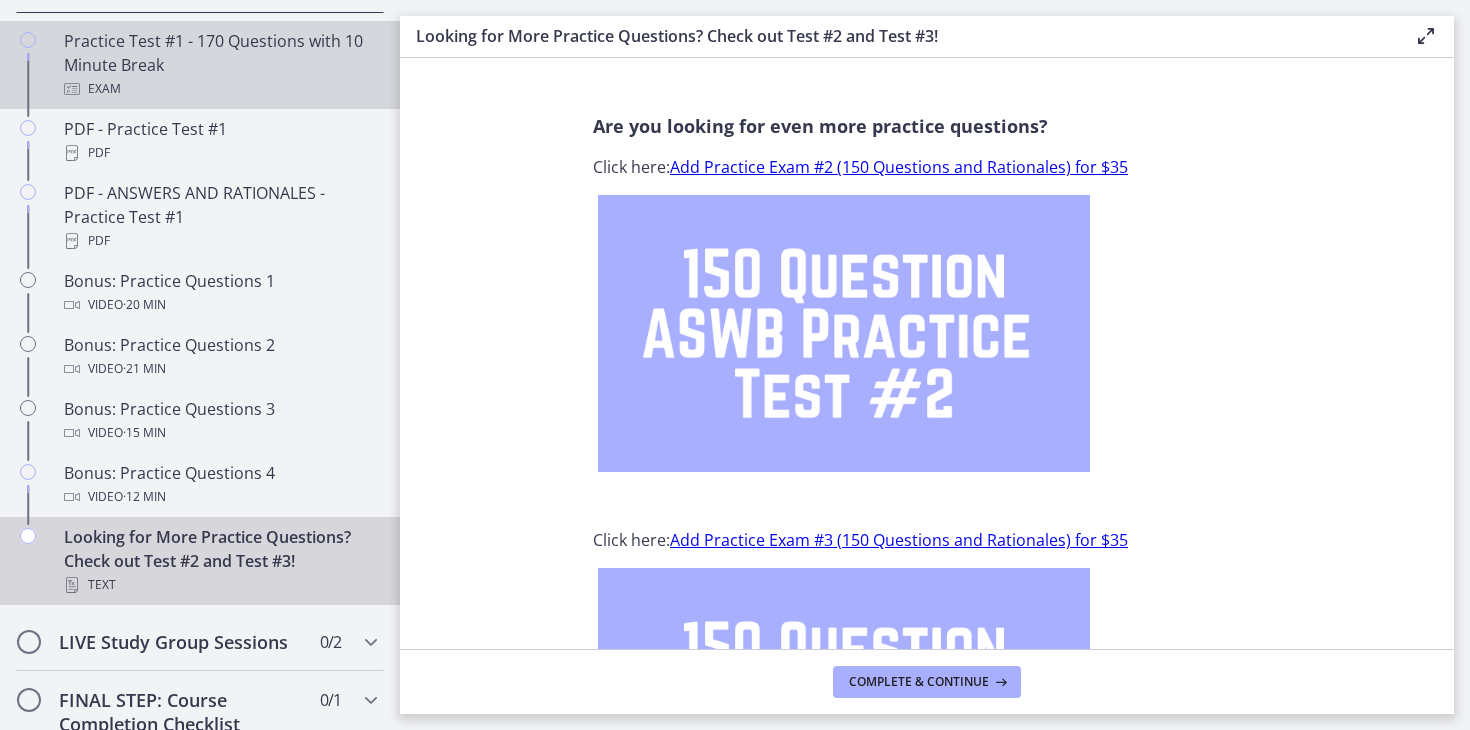 click on "Practice Test #1 - 170 Questions with 10 Minute Break
Exam" at bounding box center (220, 65) 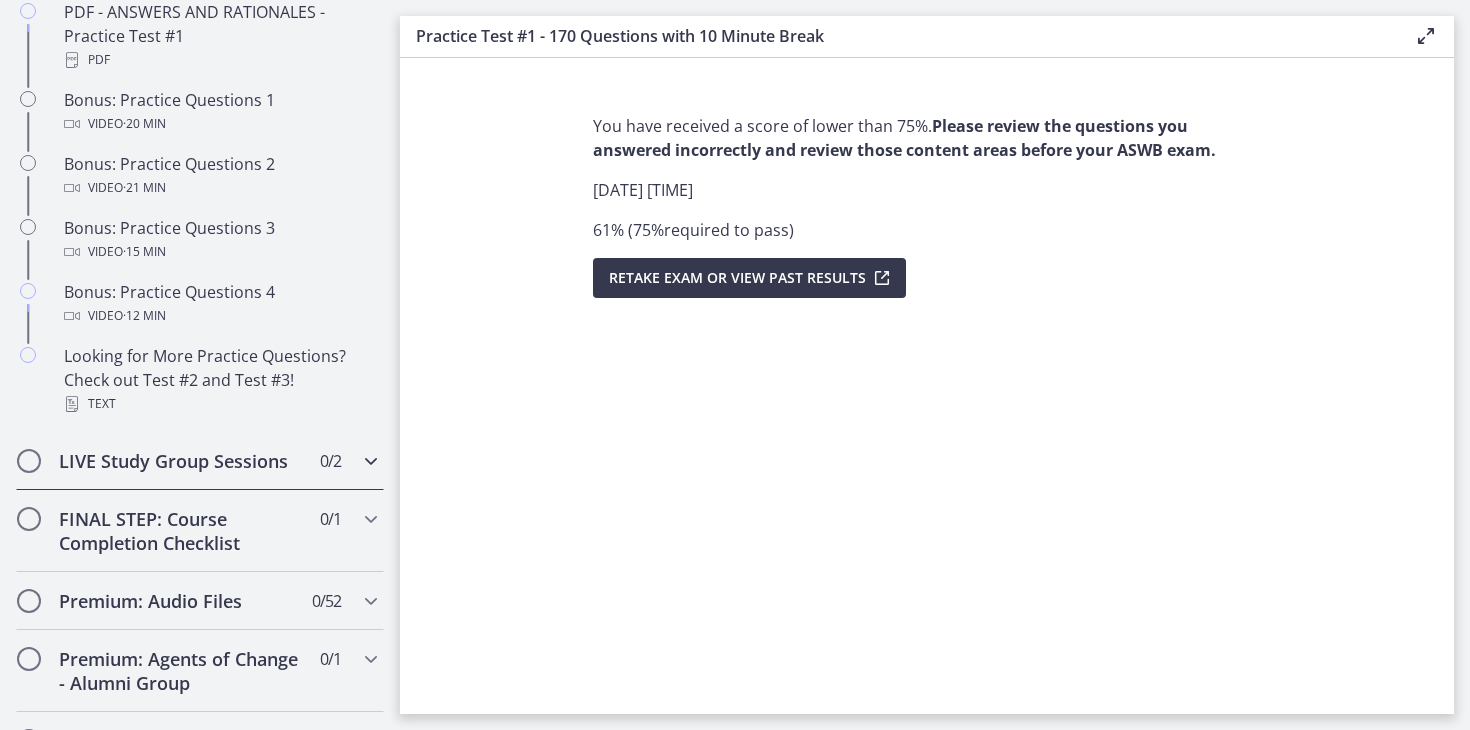 scroll, scrollTop: 1321, scrollLeft: 0, axis: vertical 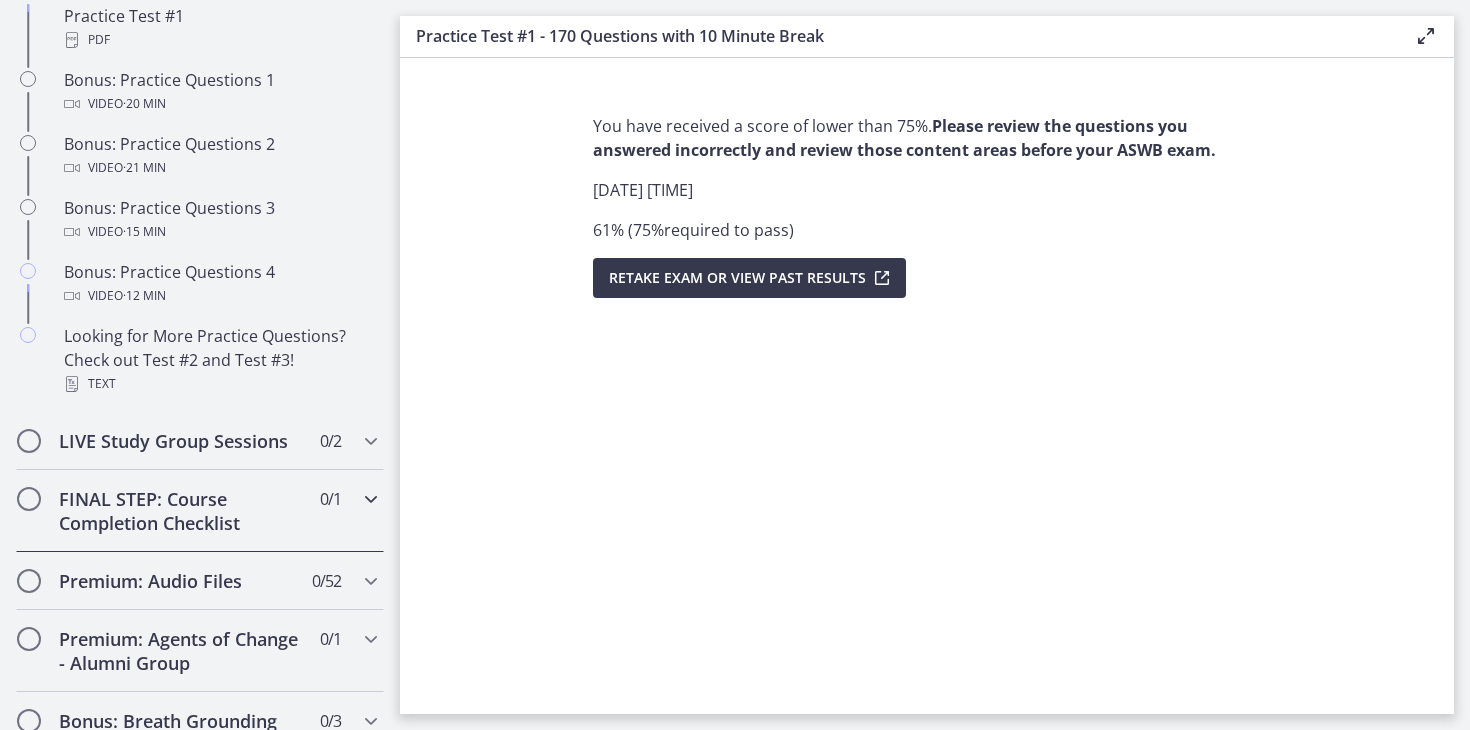click on "FINAL STEP: Course Completion Checklist" at bounding box center [181, 511] 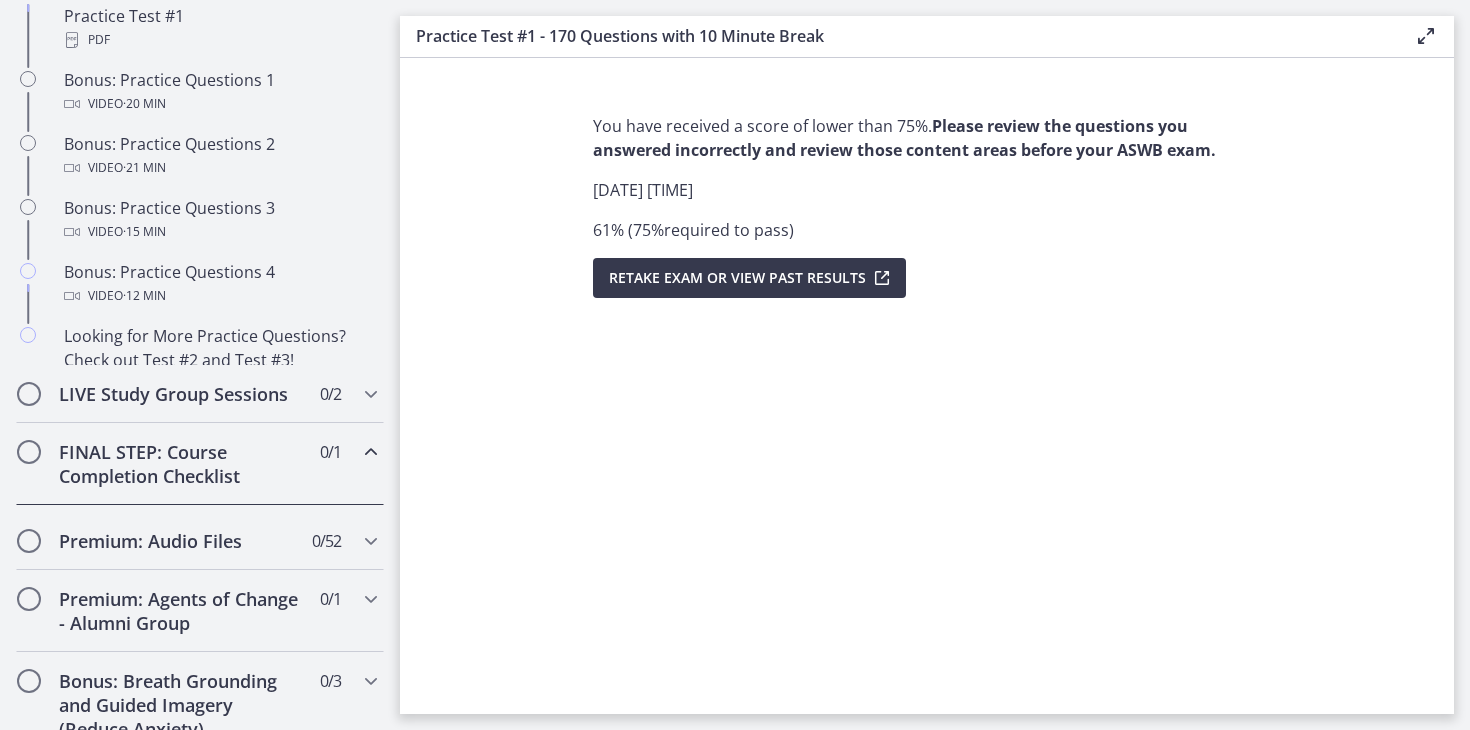 scroll, scrollTop: 1056, scrollLeft: 0, axis: vertical 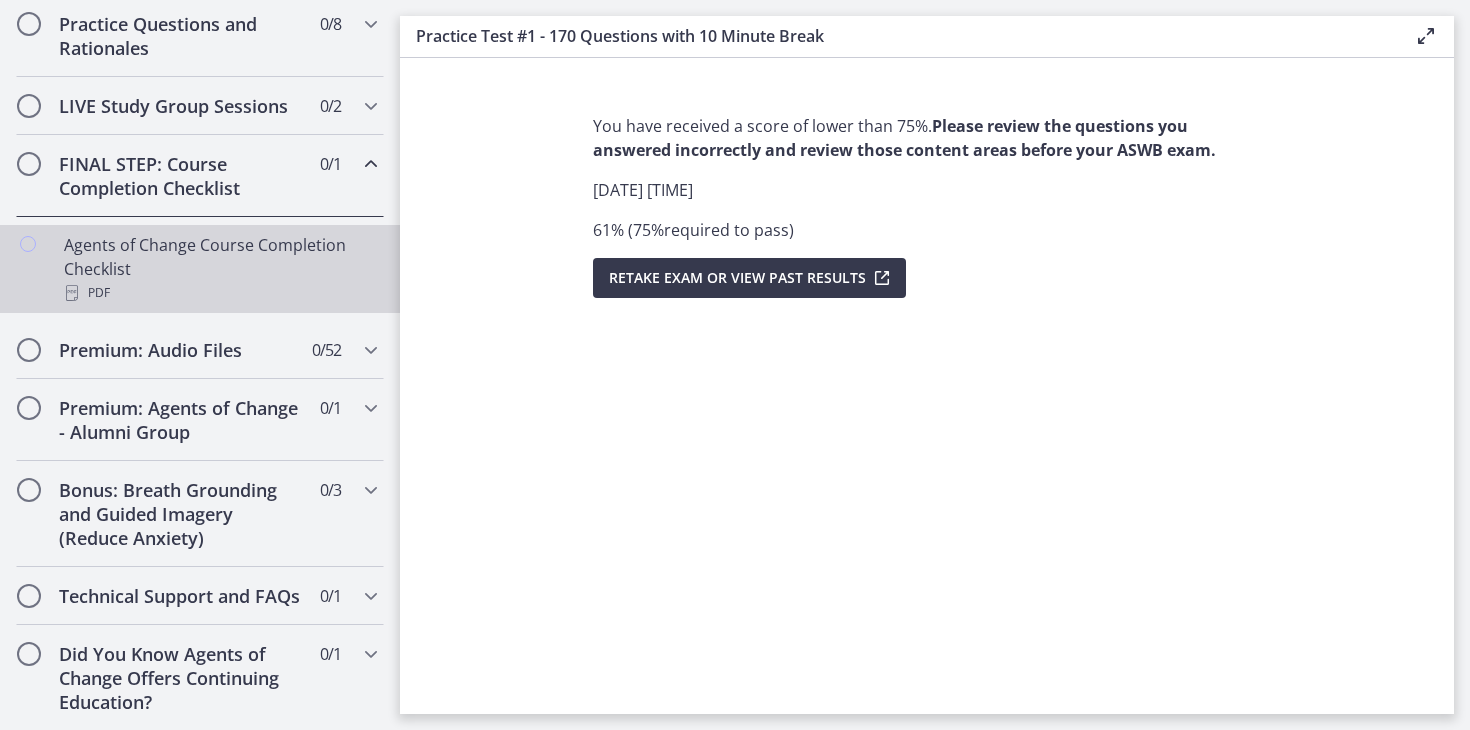 click on "Agents of Change Course Completion Checklist
PDF" at bounding box center [220, 269] 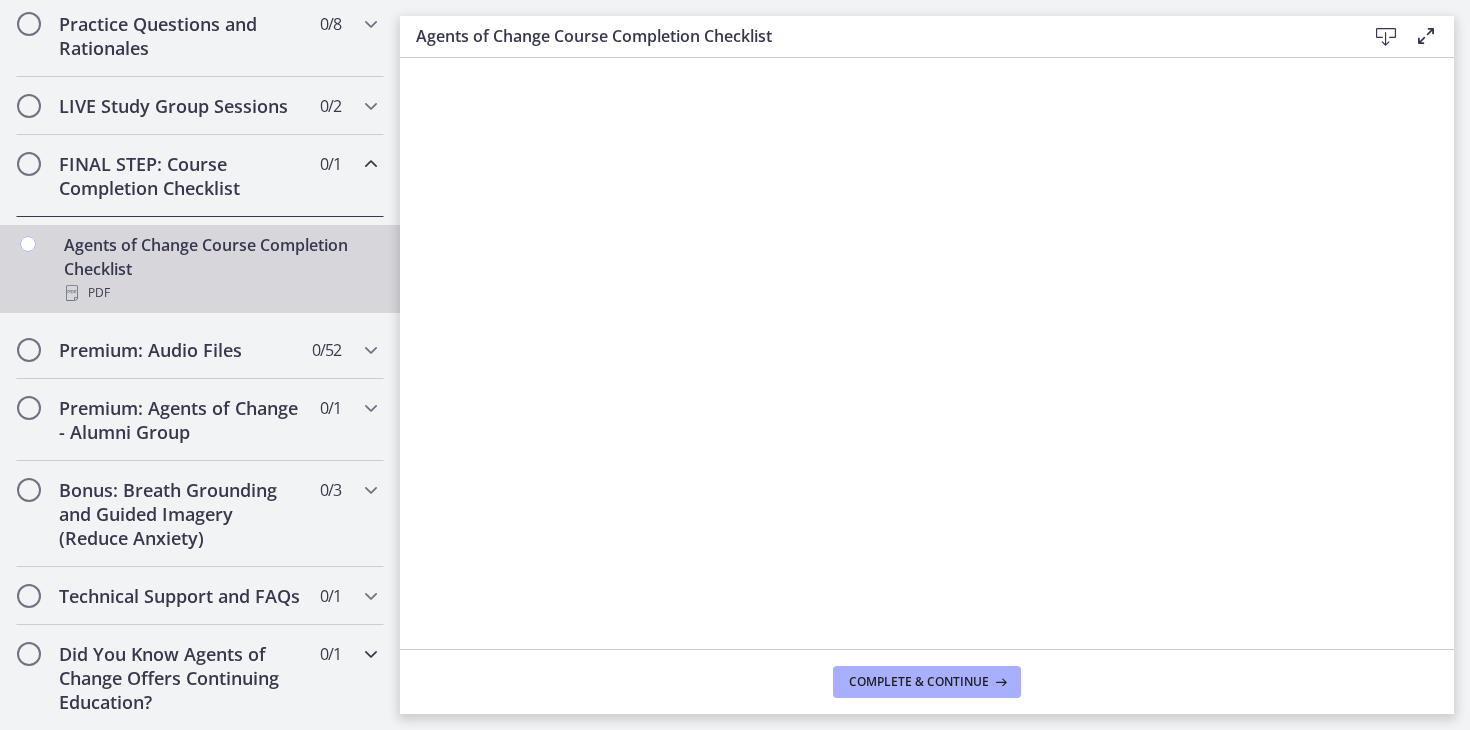 click on "Did You Know Agents of Change Offers Continuing Education?" at bounding box center [181, 678] 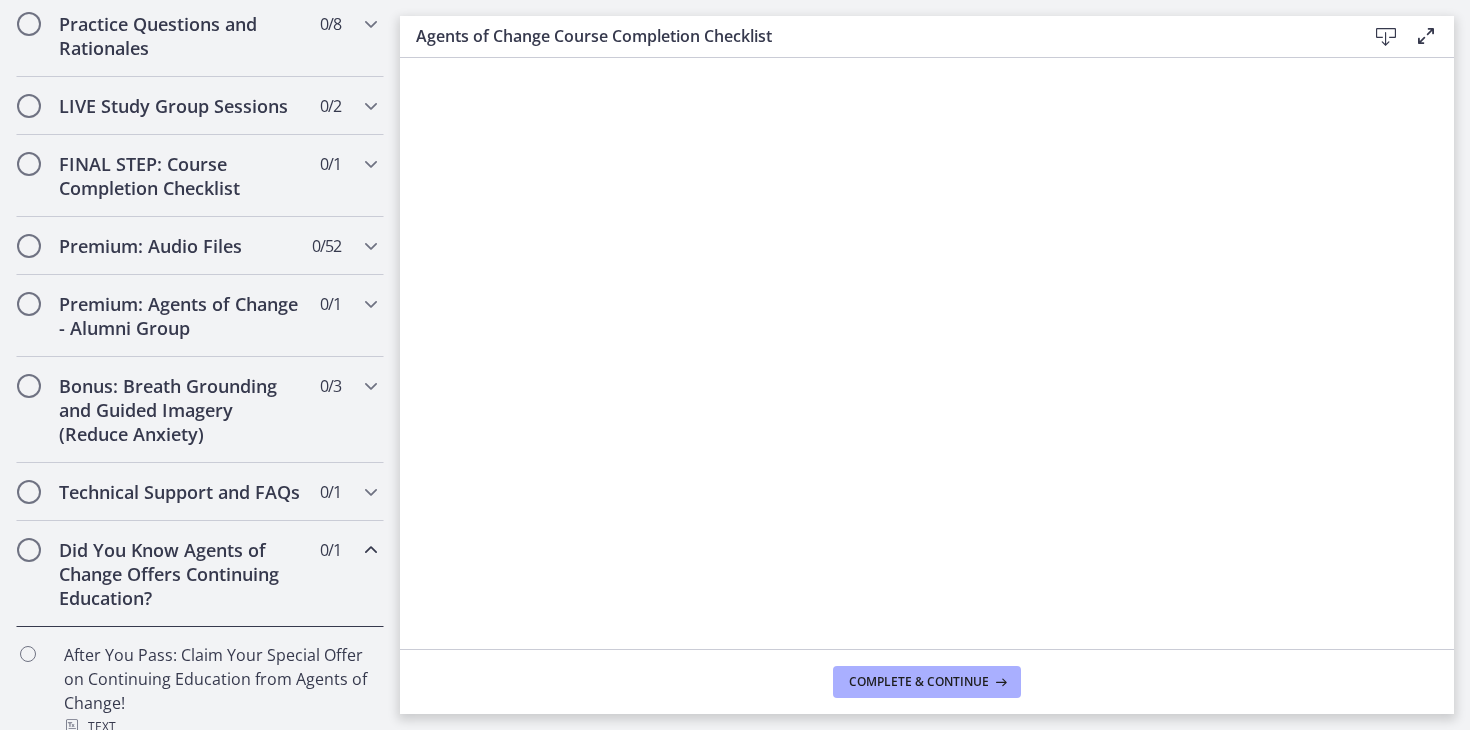 scroll, scrollTop: 1080, scrollLeft: 0, axis: vertical 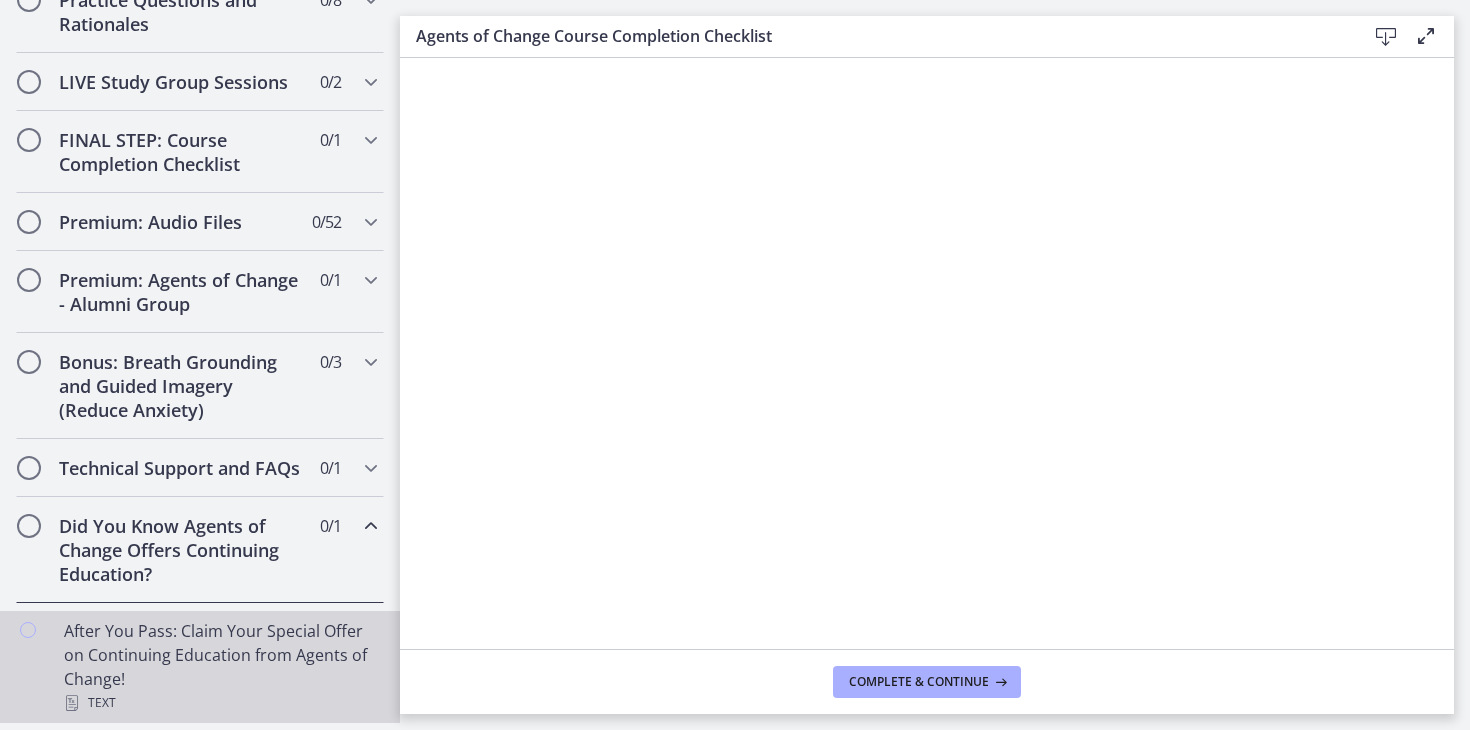 click on "After You Pass: Claim Your Special Offer on Continuing Education from Agents of Change!
Text" at bounding box center (220, 667) 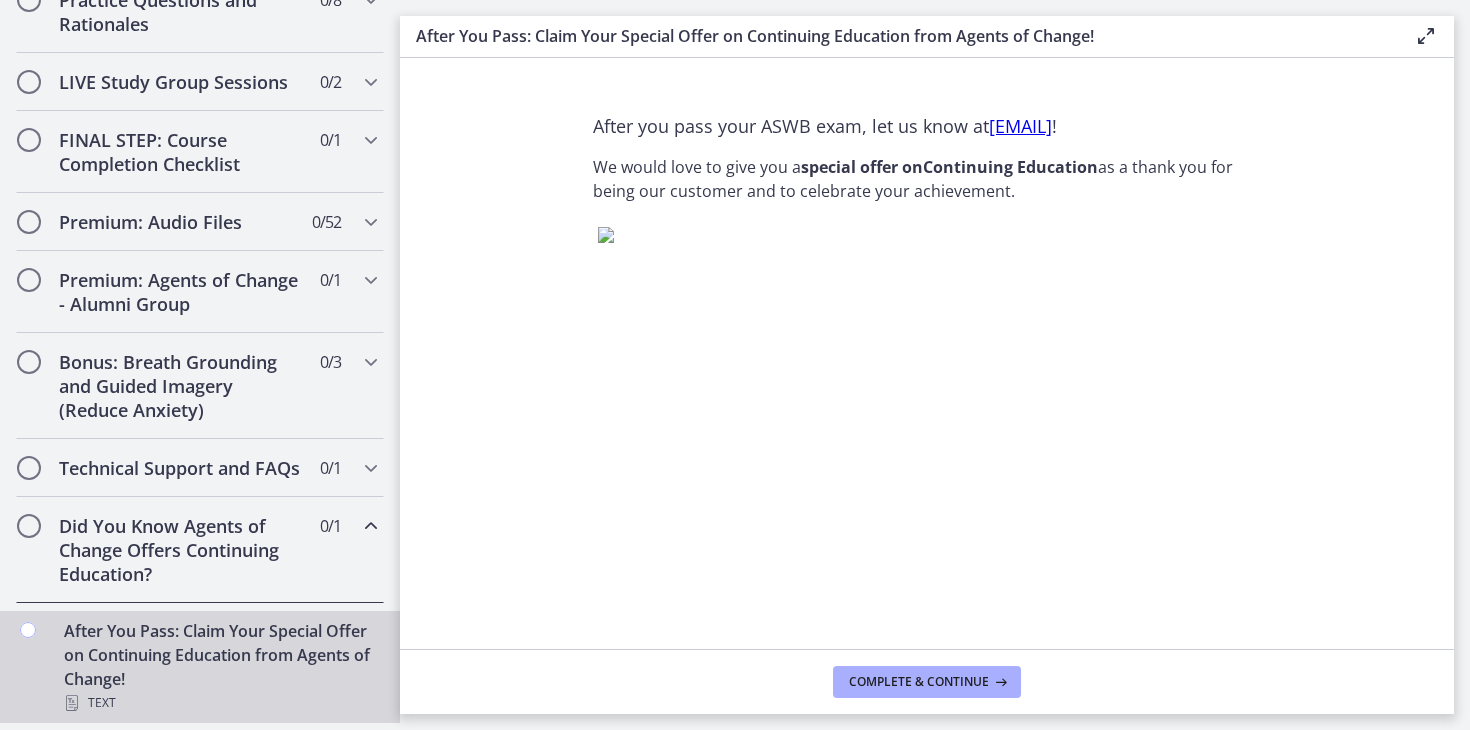 scroll, scrollTop: 0, scrollLeft: 0, axis: both 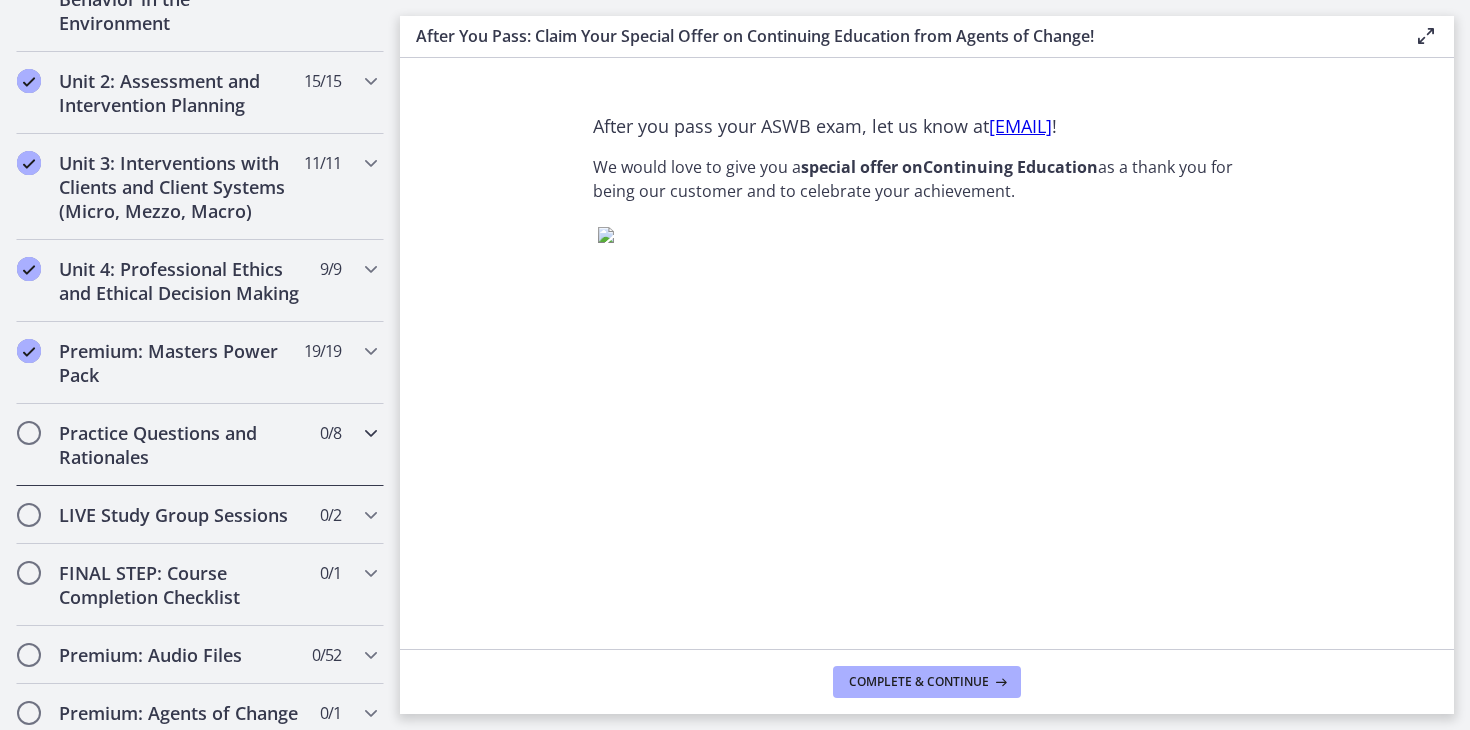 click on "Practice Questions and Rationales" at bounding box center (181, 445) 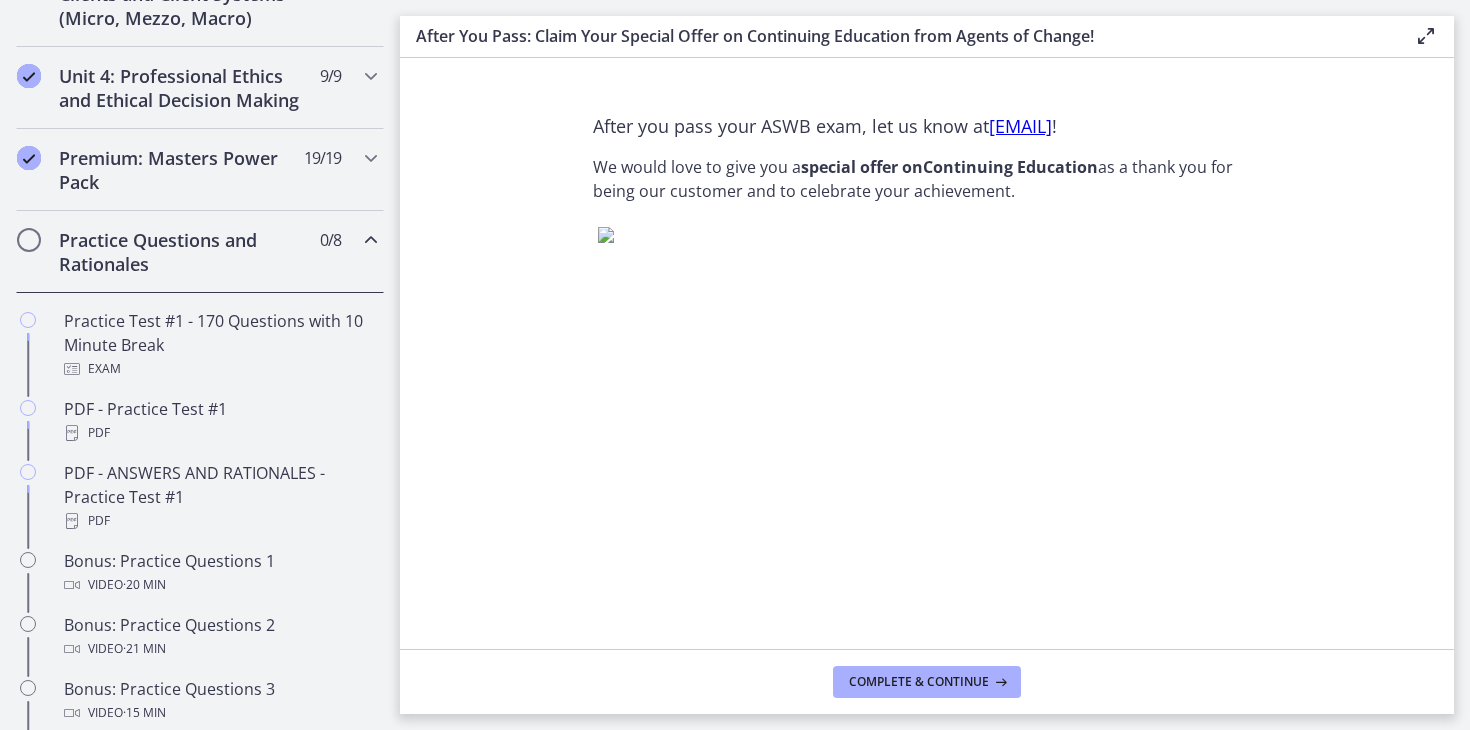 scroll, scrollTop: 842, scrollLeft: 0, axis: vertical 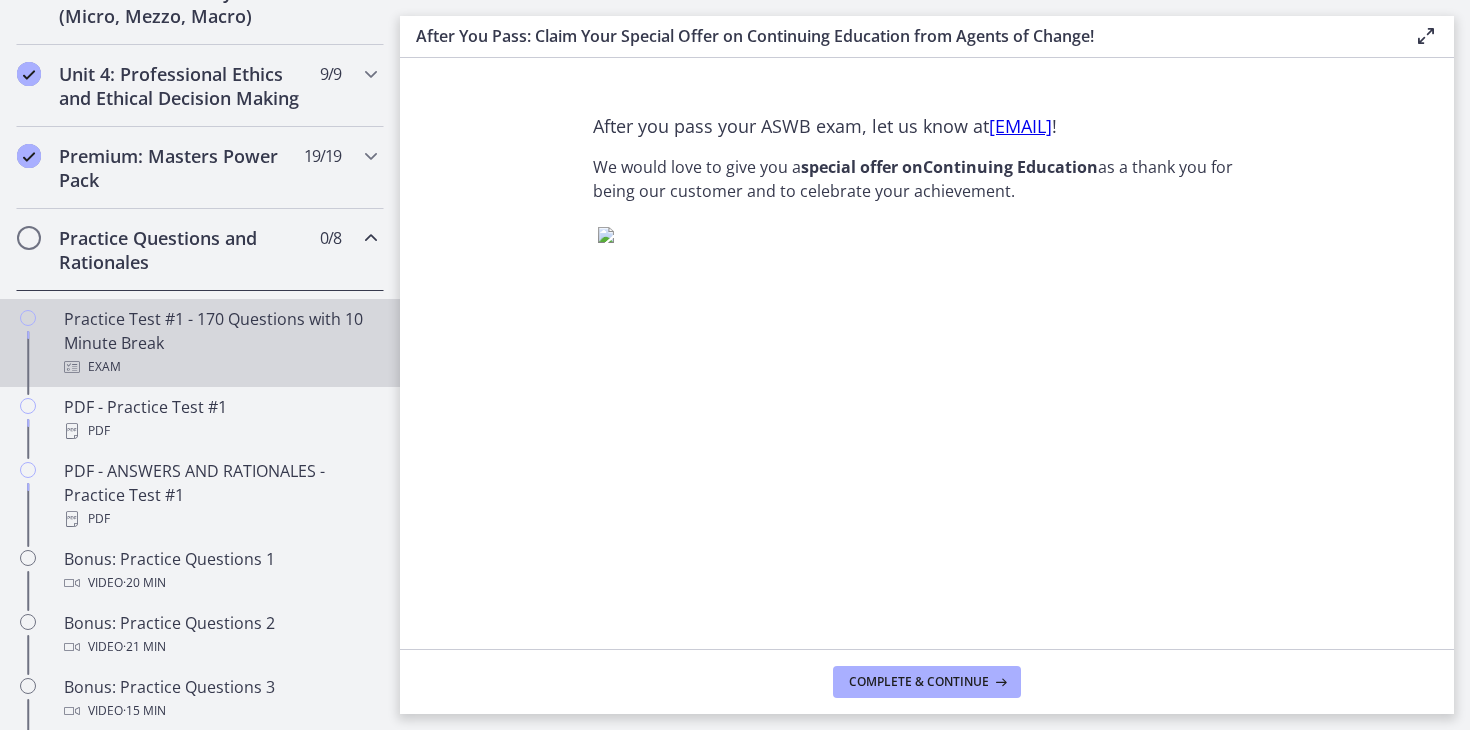 click on "Exam" at bounding box center [220, 367] 